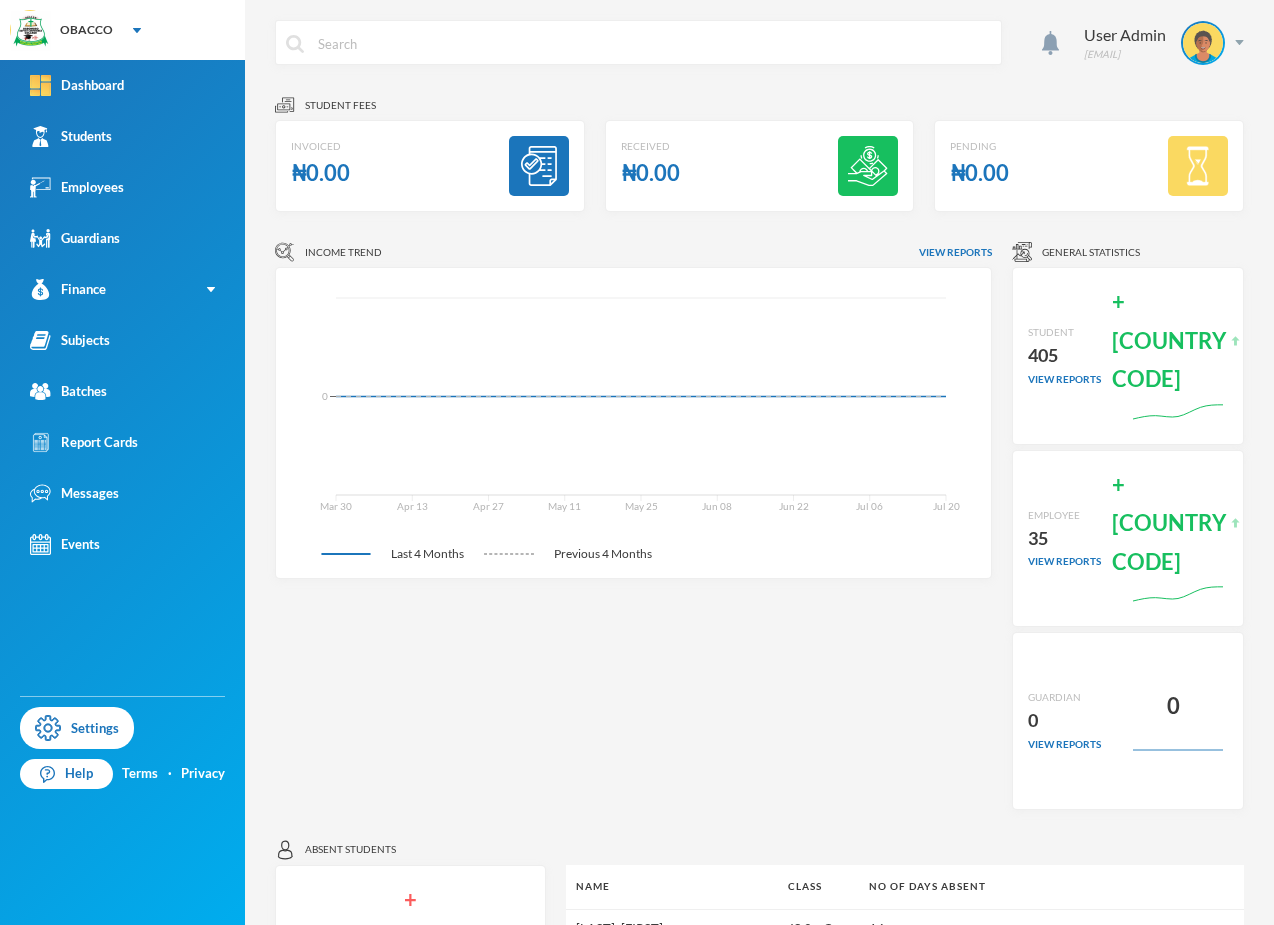 scroll, scrollTop: 0, scrollLeft: 0, axis: both 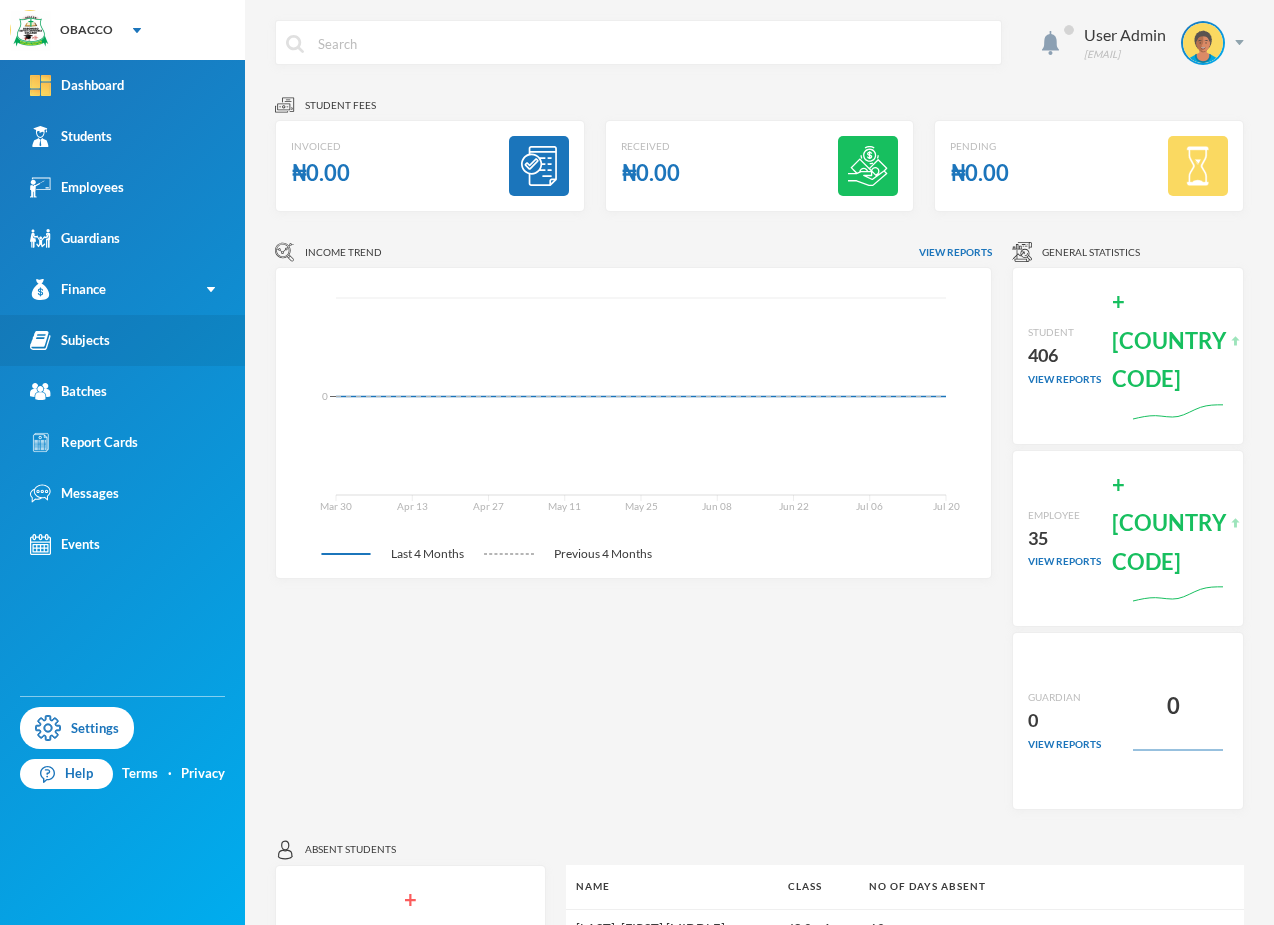 click on "Subjects" at bounding box center [70, 340] 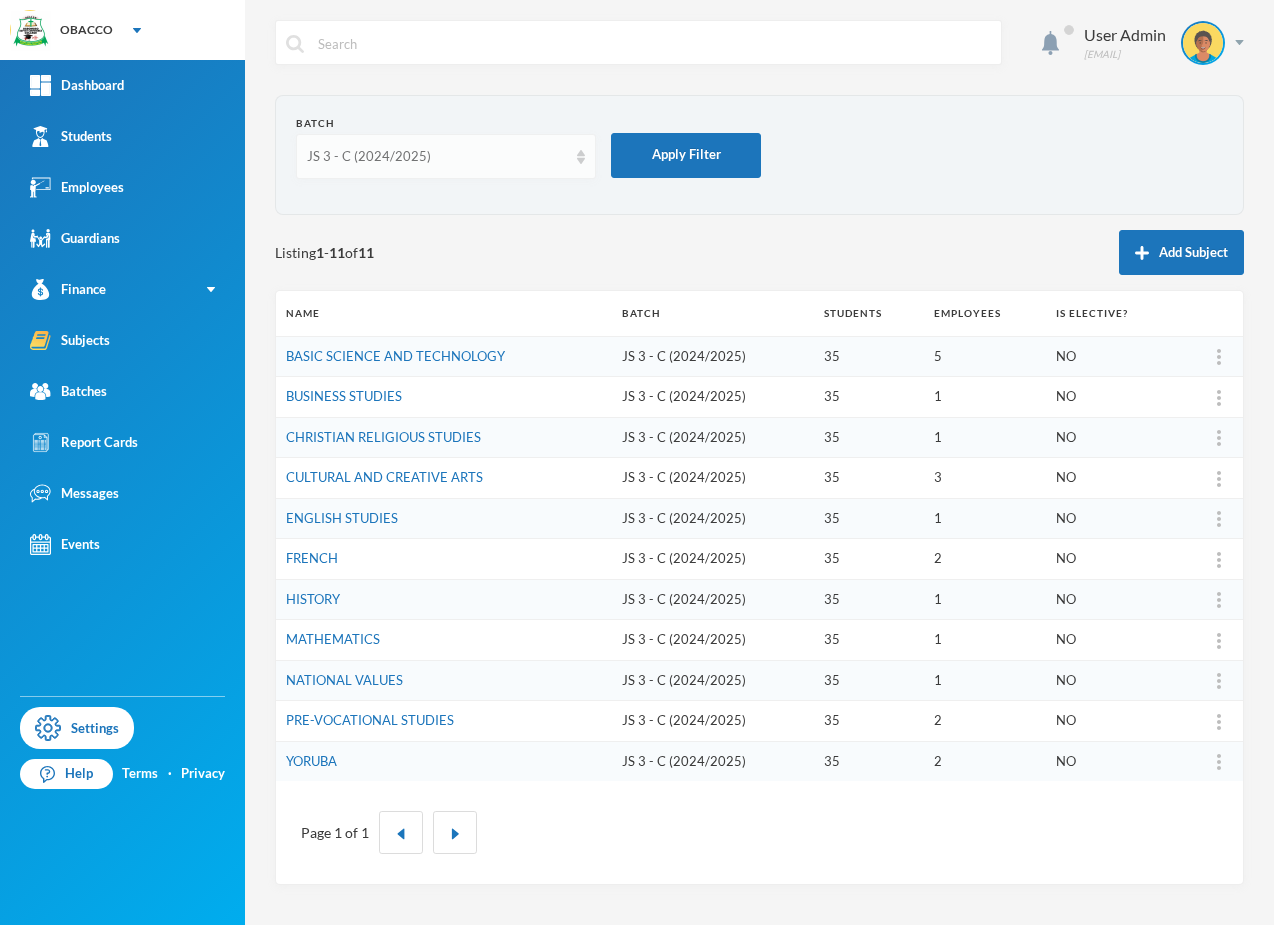 click on "JS 3 - C (2024/2025)" at bounding box center (437, 157) 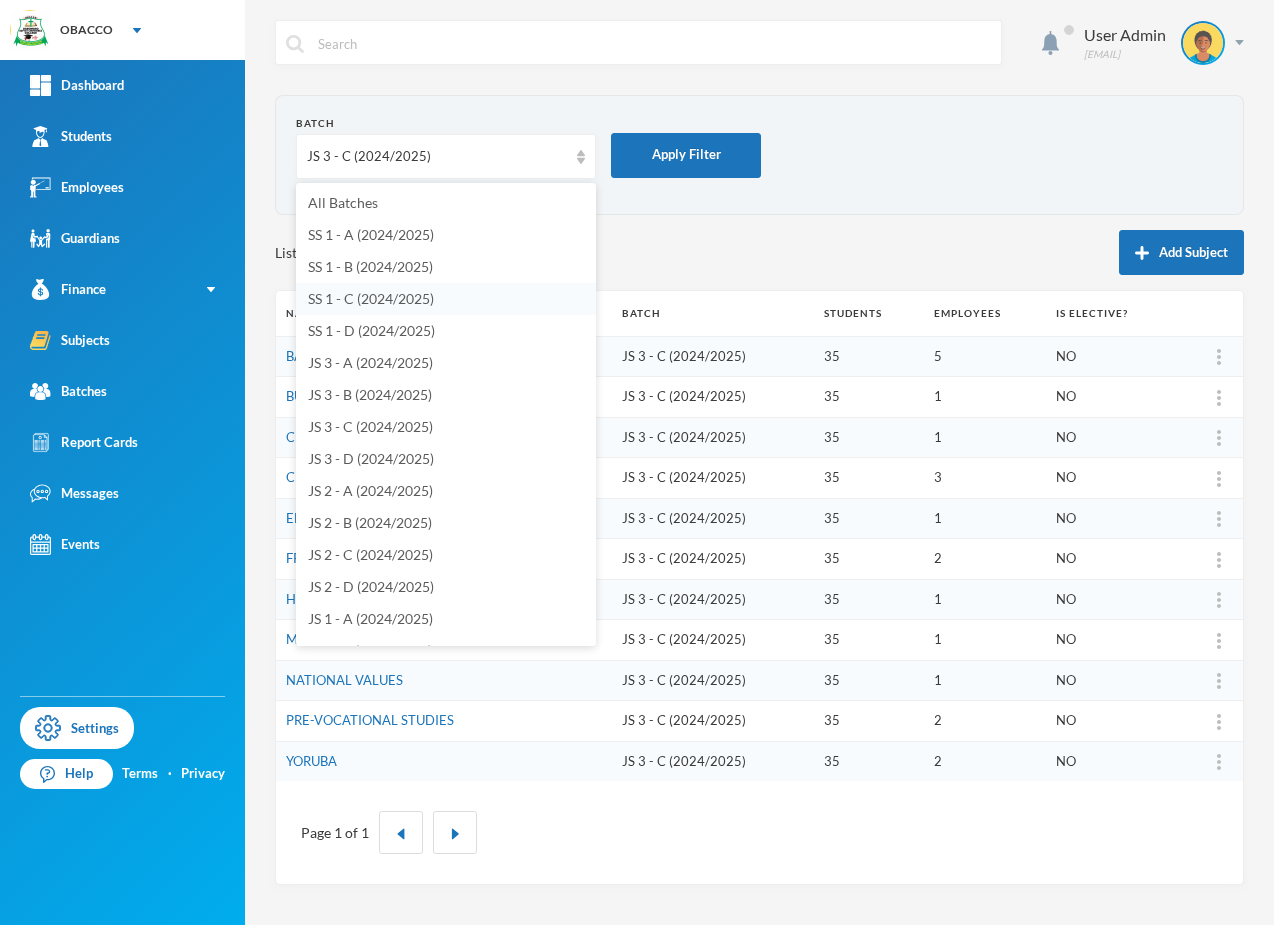 click on "SS 1 - C (2024/2025)" at bounding box center [371, 298] 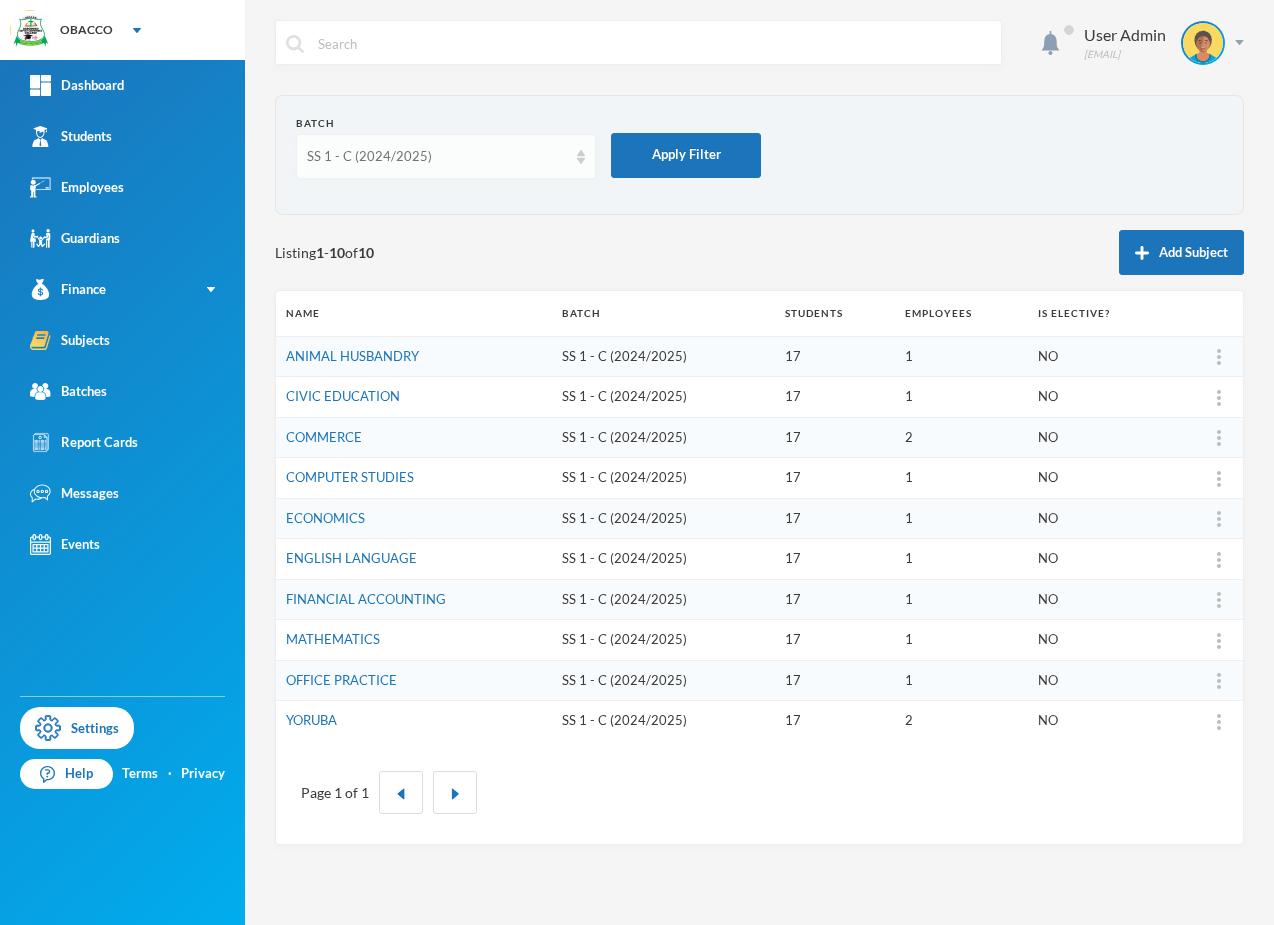 click on "SS 1 - C (2024/2025)" at bounding box center (446, 156) 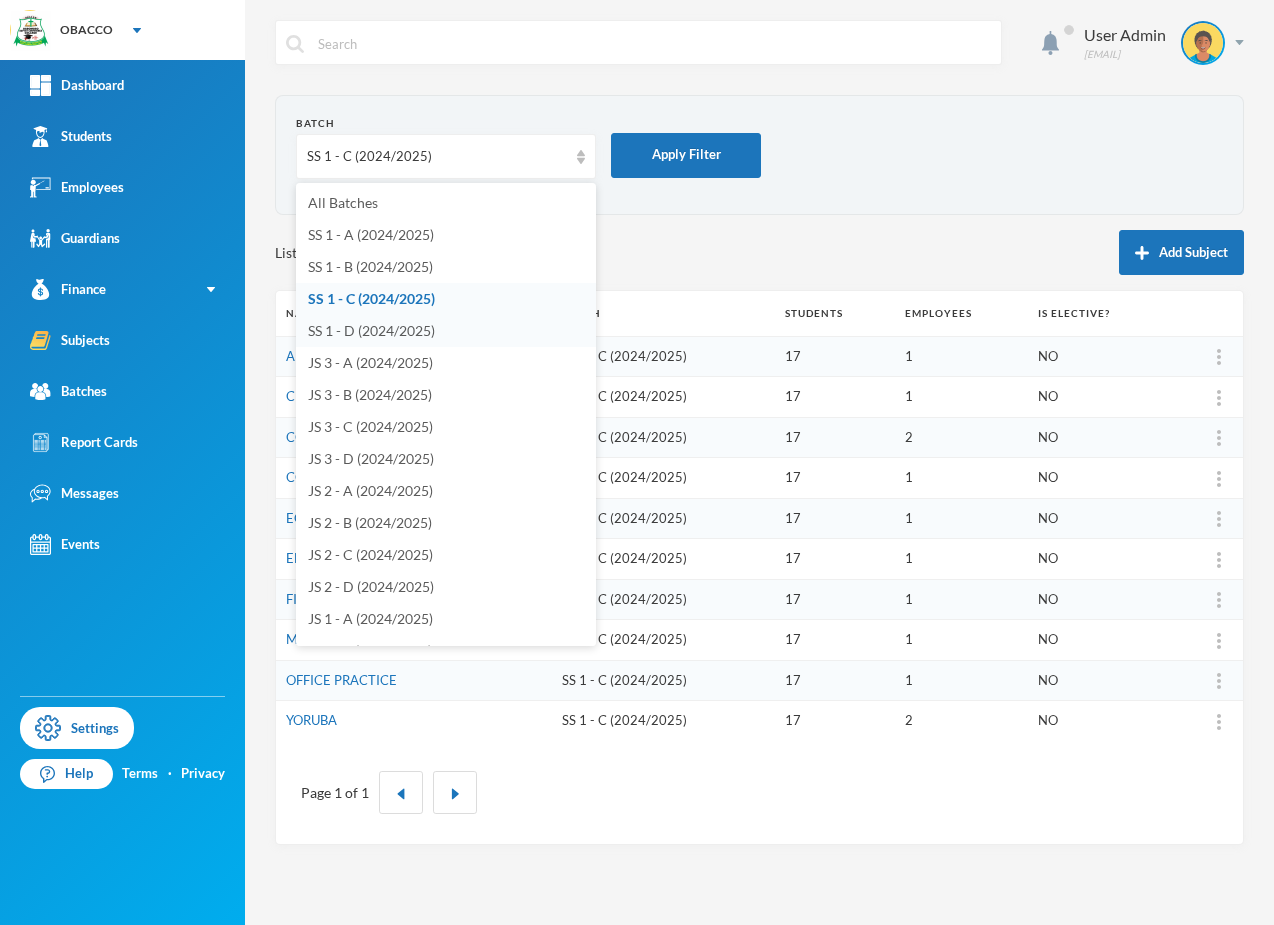 click on "SS 1 - D (2024/2025)" at bounding box center (371, 330) 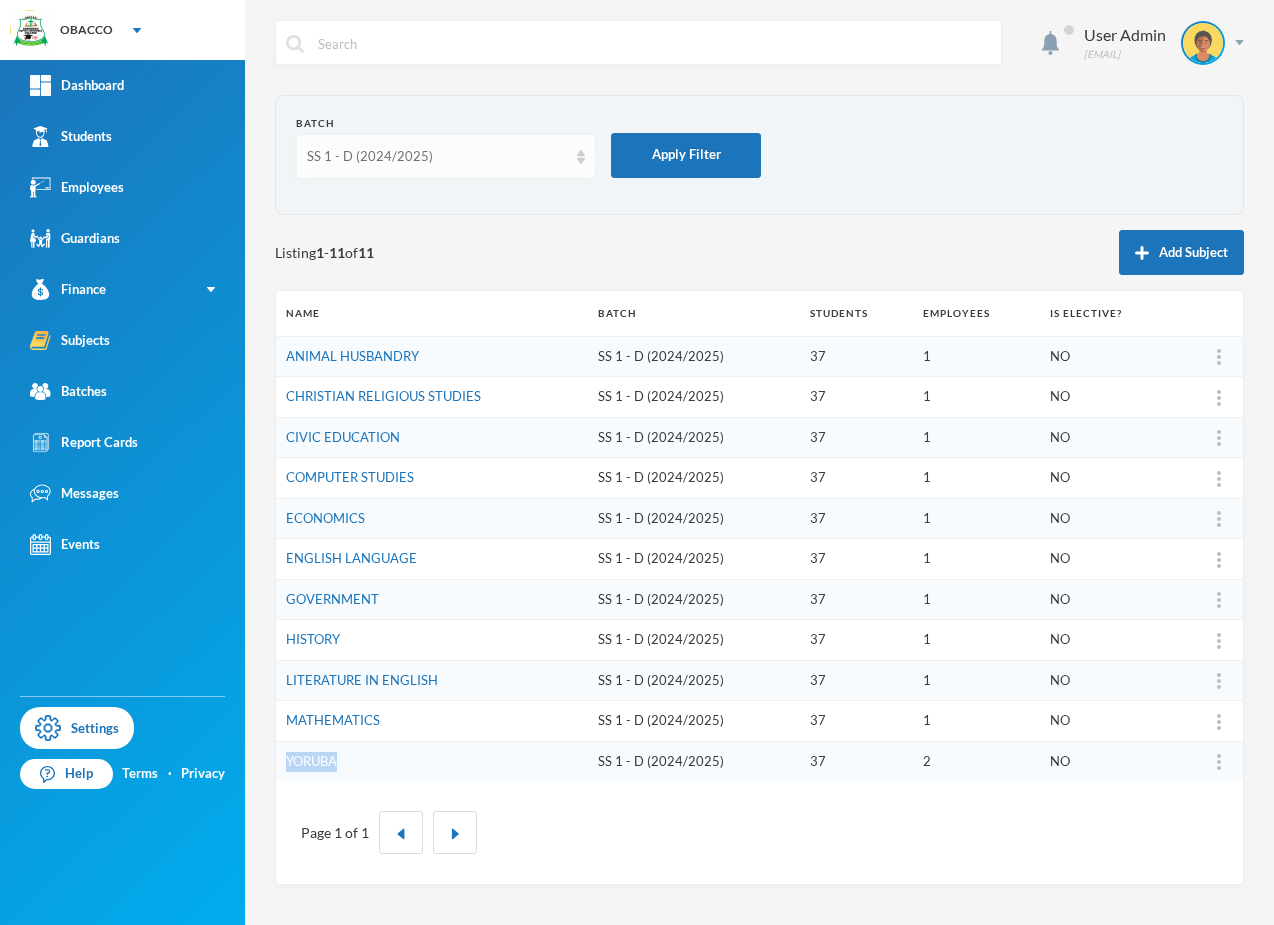 click on "SS 1 - D (2024/2025)" at bounding box center (437, 157) 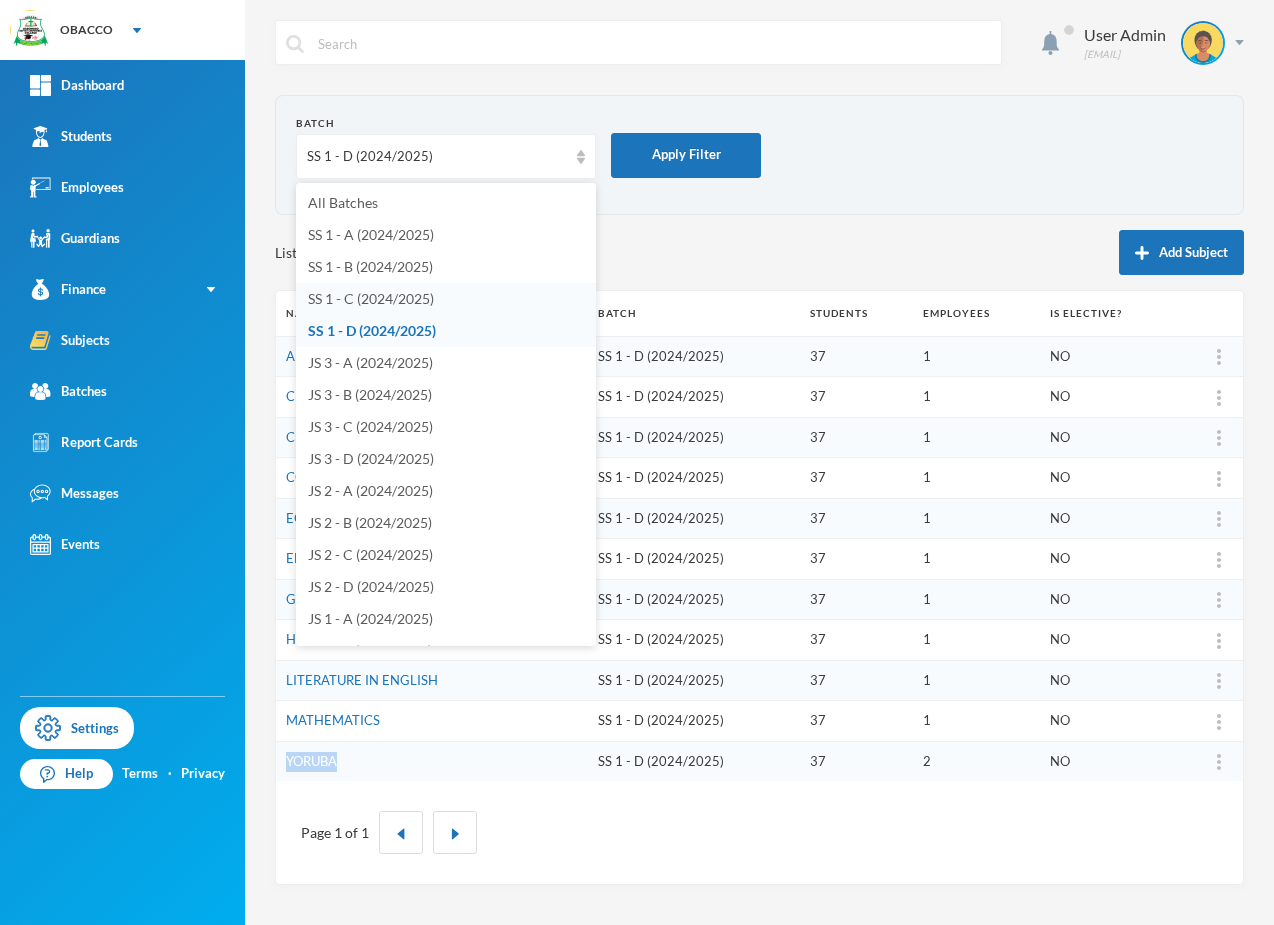 click on "SS 1 - C (2024/2025)" at bounding box center (371, 298) 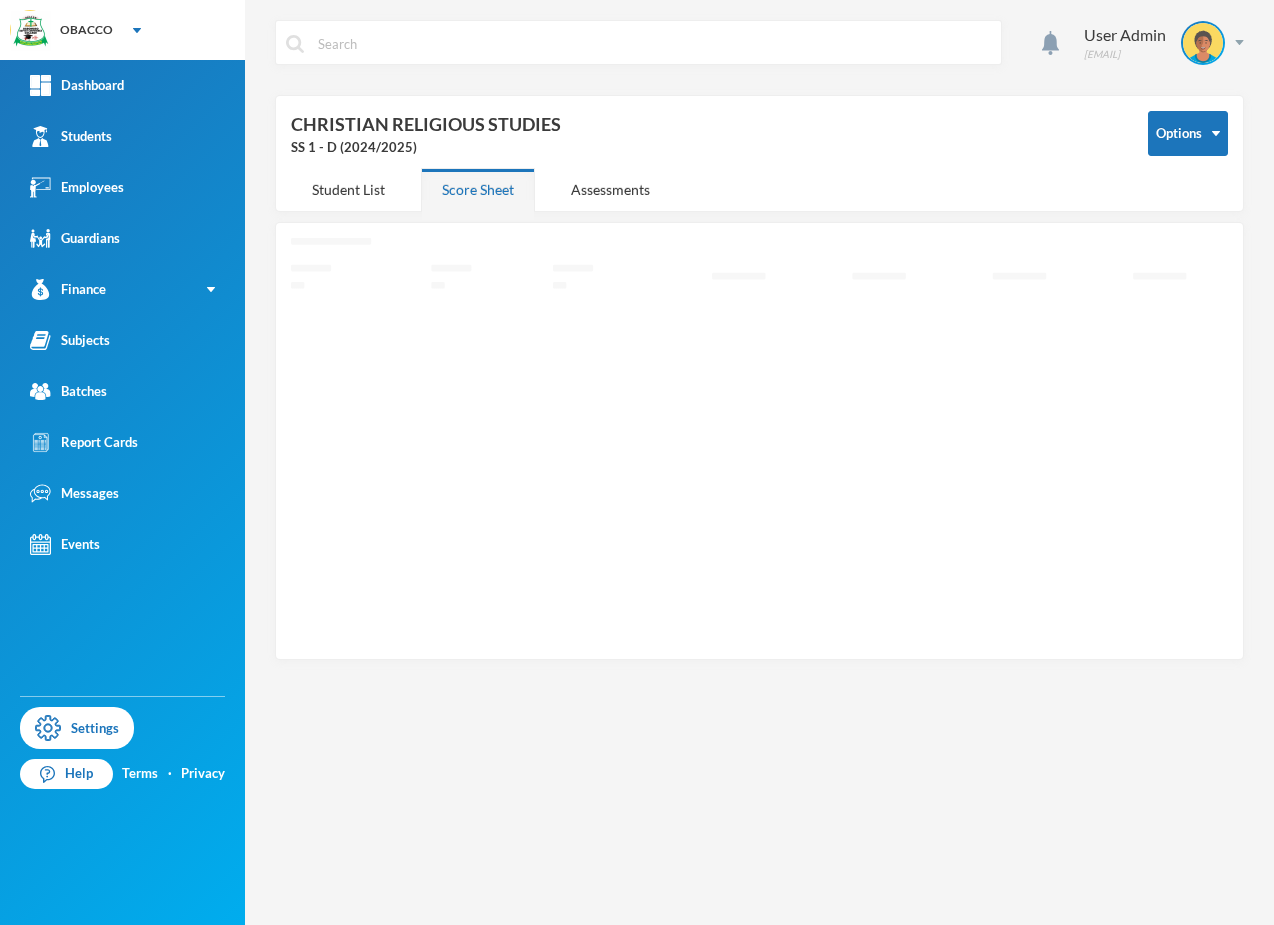 scroll, scrollTop: 0, scrollLeft: 0, axis: both 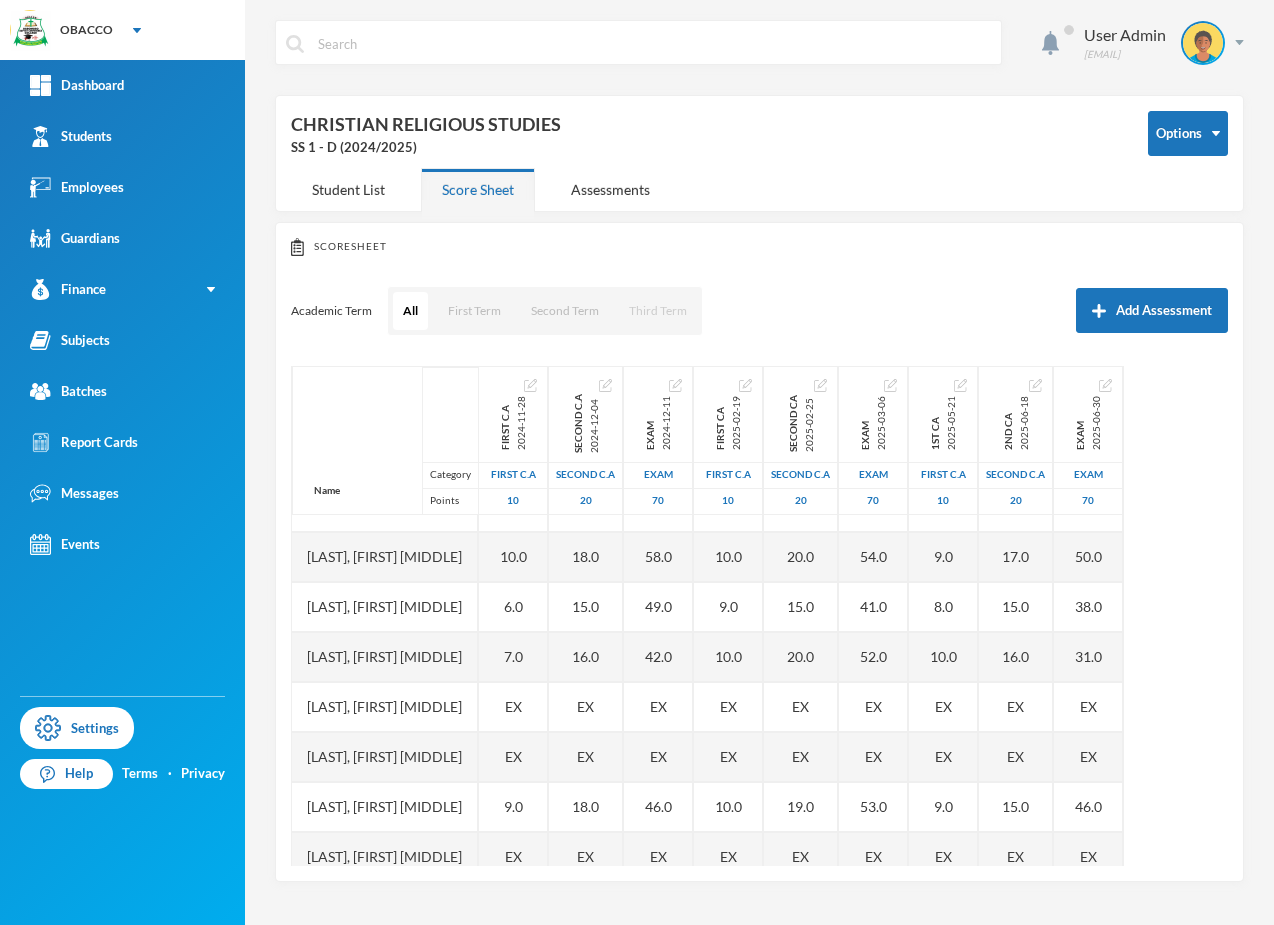 click on "Third Term" at bounding box center [658, 311] 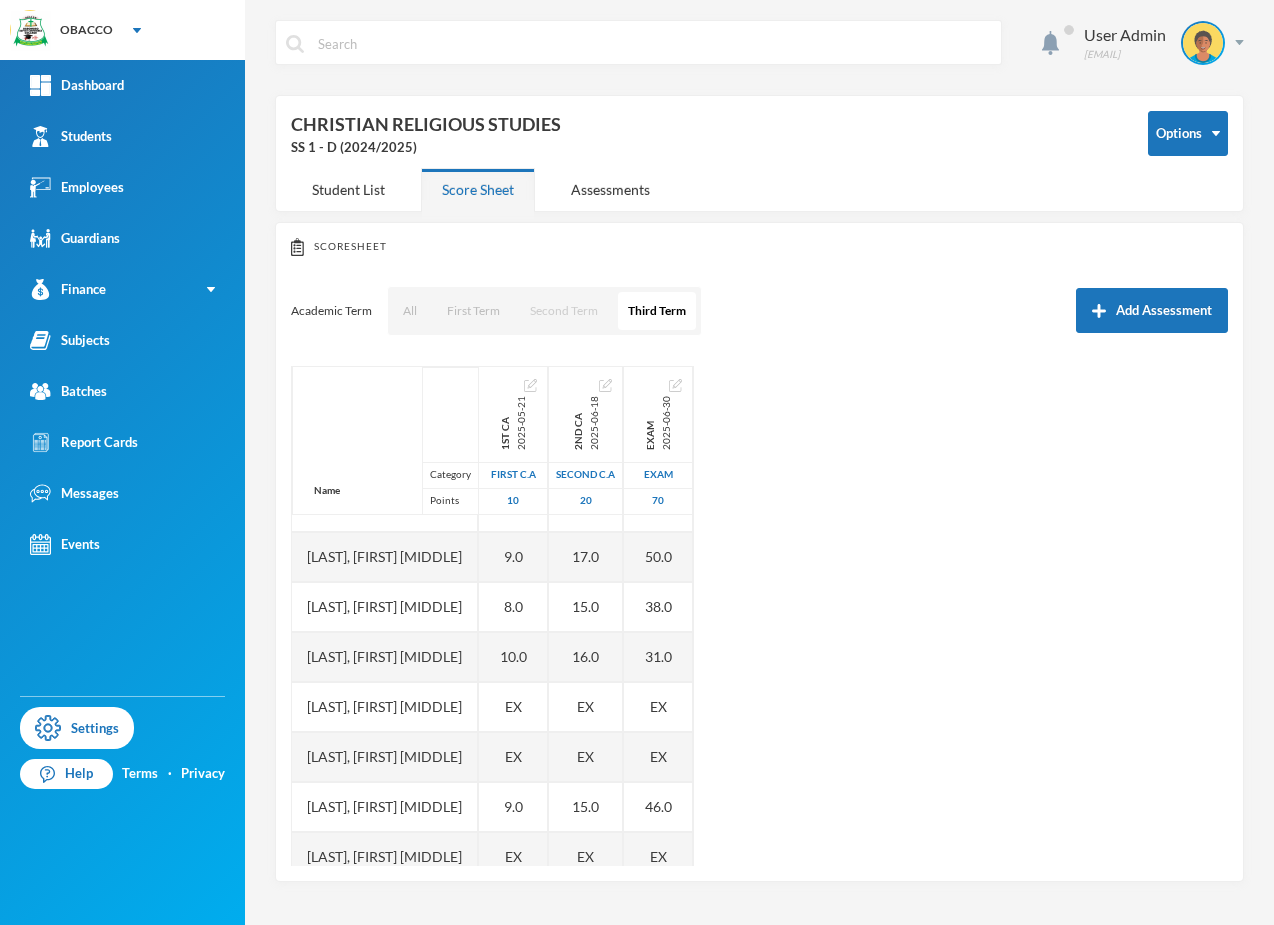 click on "Second Term" at bounding box center [564, 311] 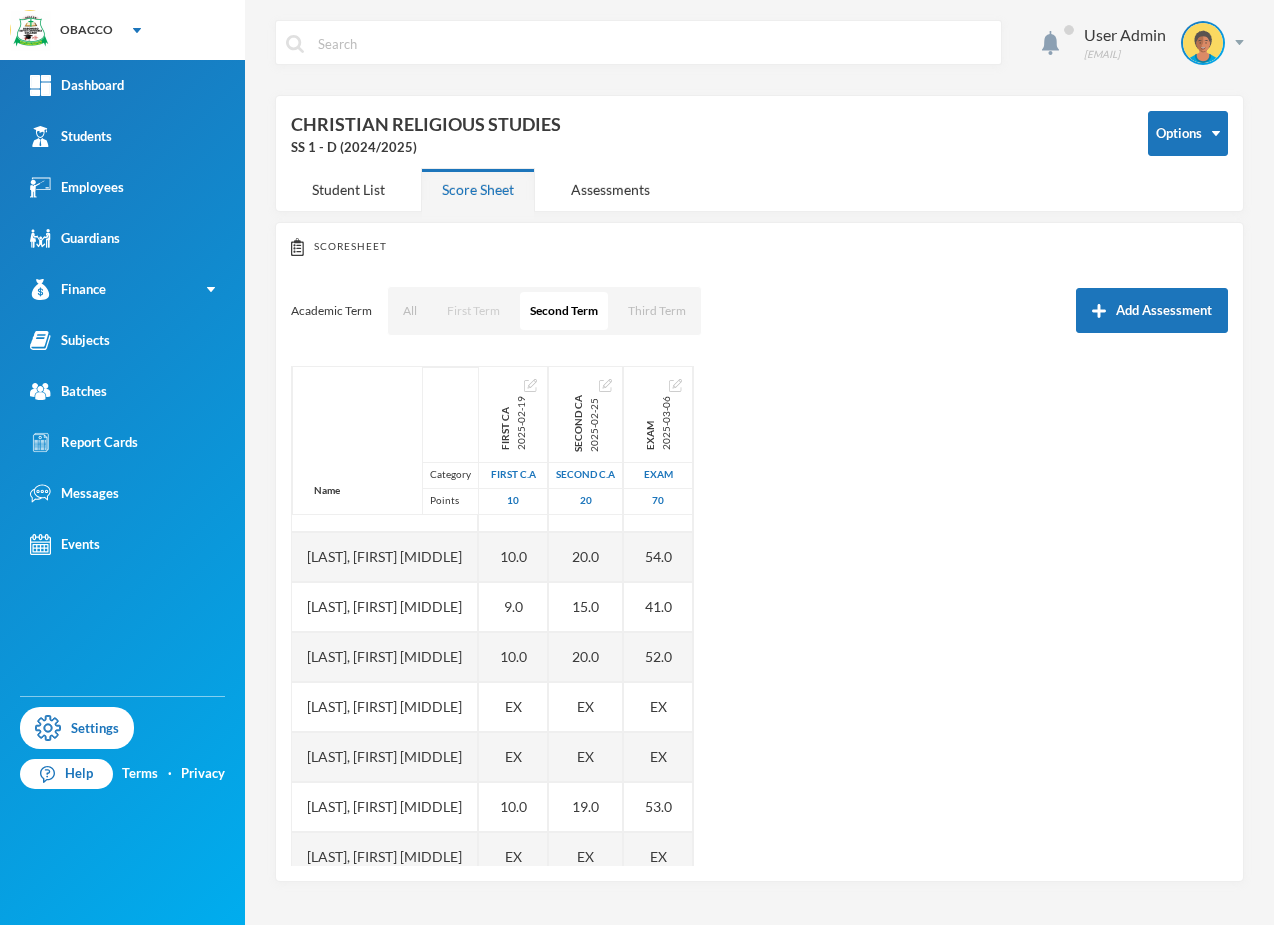 click on "First Term" at bounding box center (473, 311) 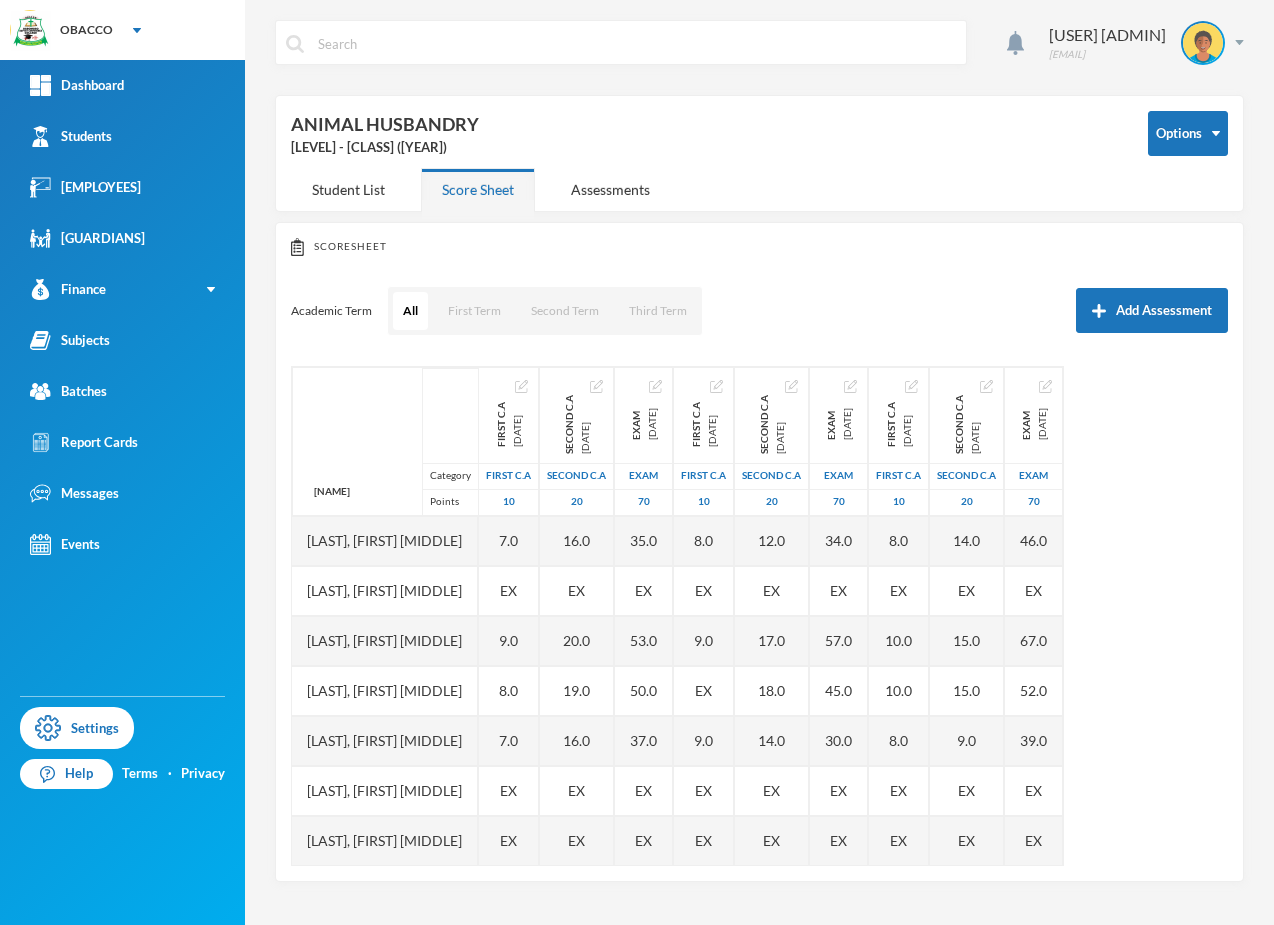 scroll, scrollTop: 0, scrollLeft: 0, axis: both 